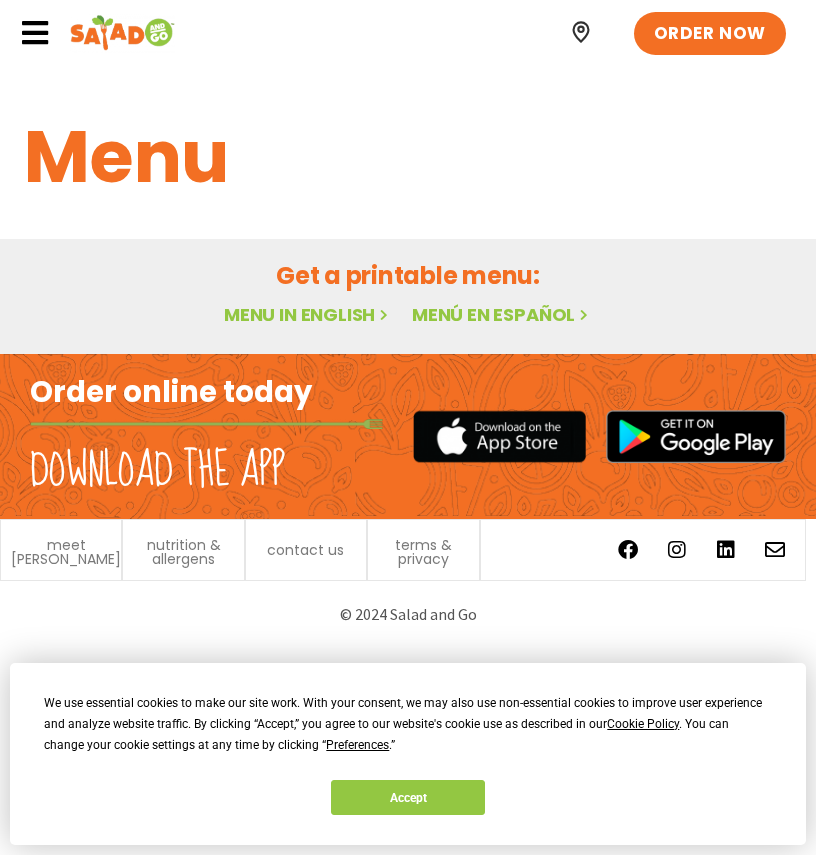 scroll, scrollTop: 0, scrollLeft: 0, axis: both 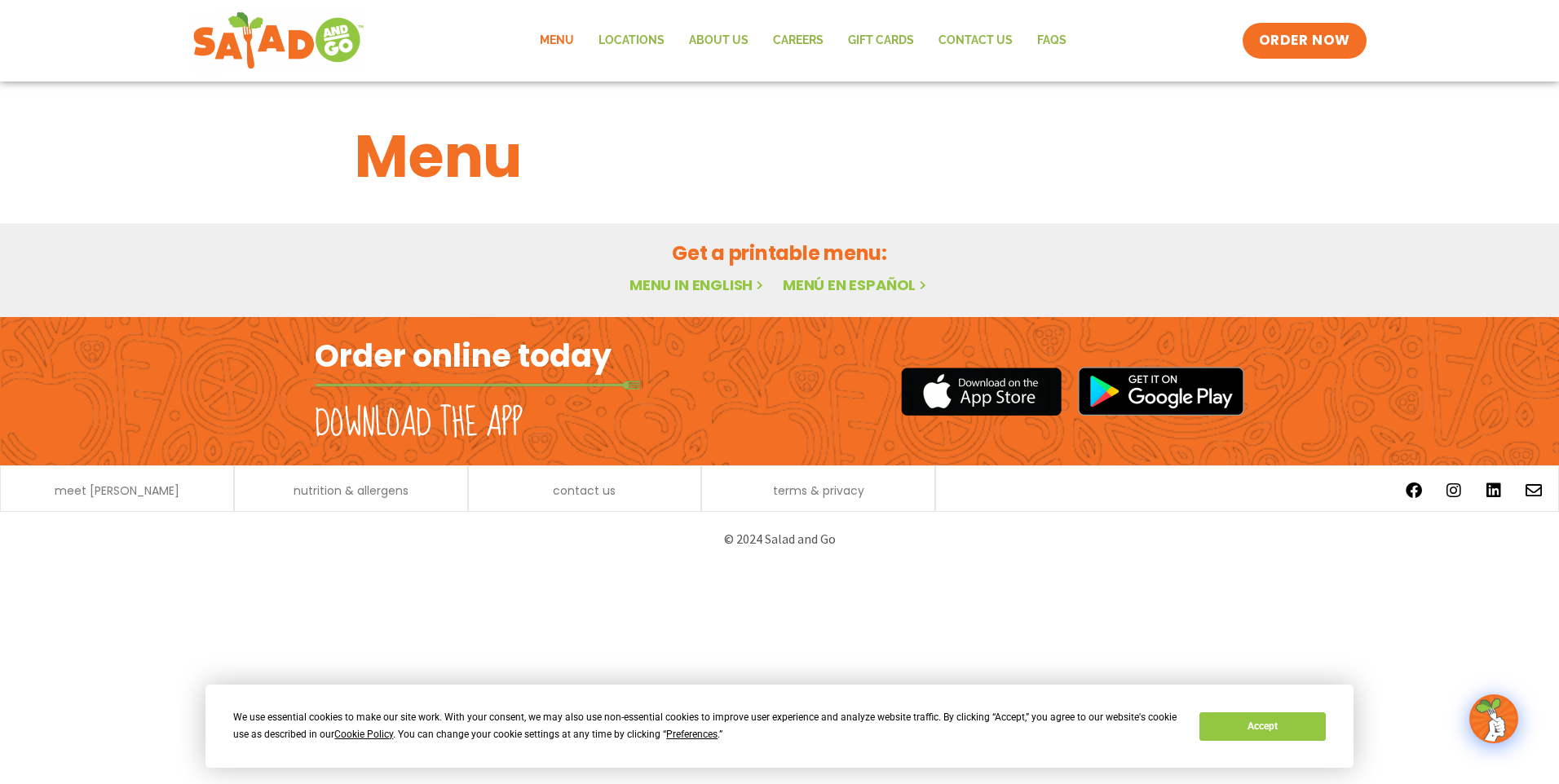 click on "Menu in English" at bounding box center (698, 284) 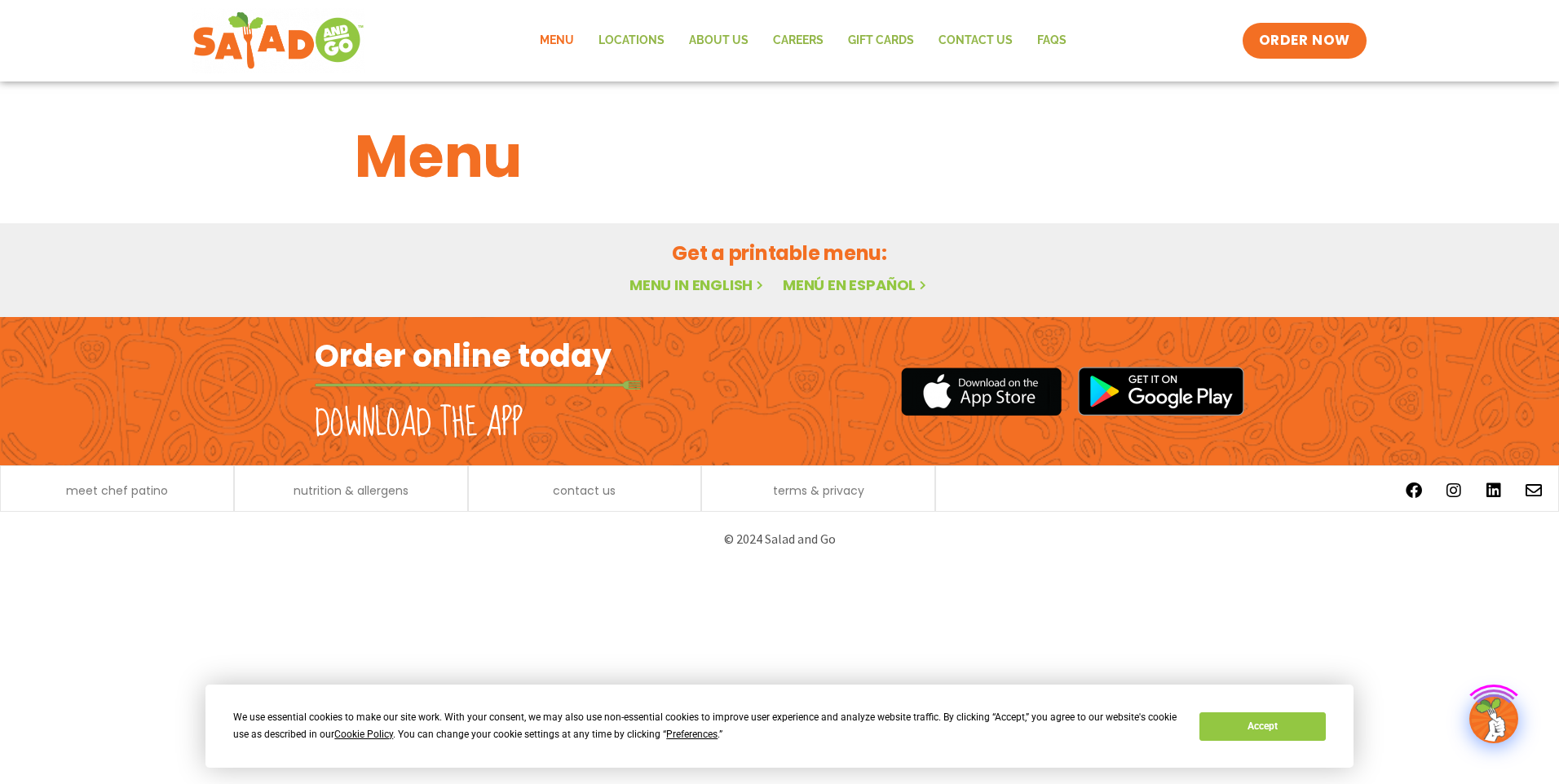 scroll, scrollTop: 0, scrollLeft: 0, axis: both 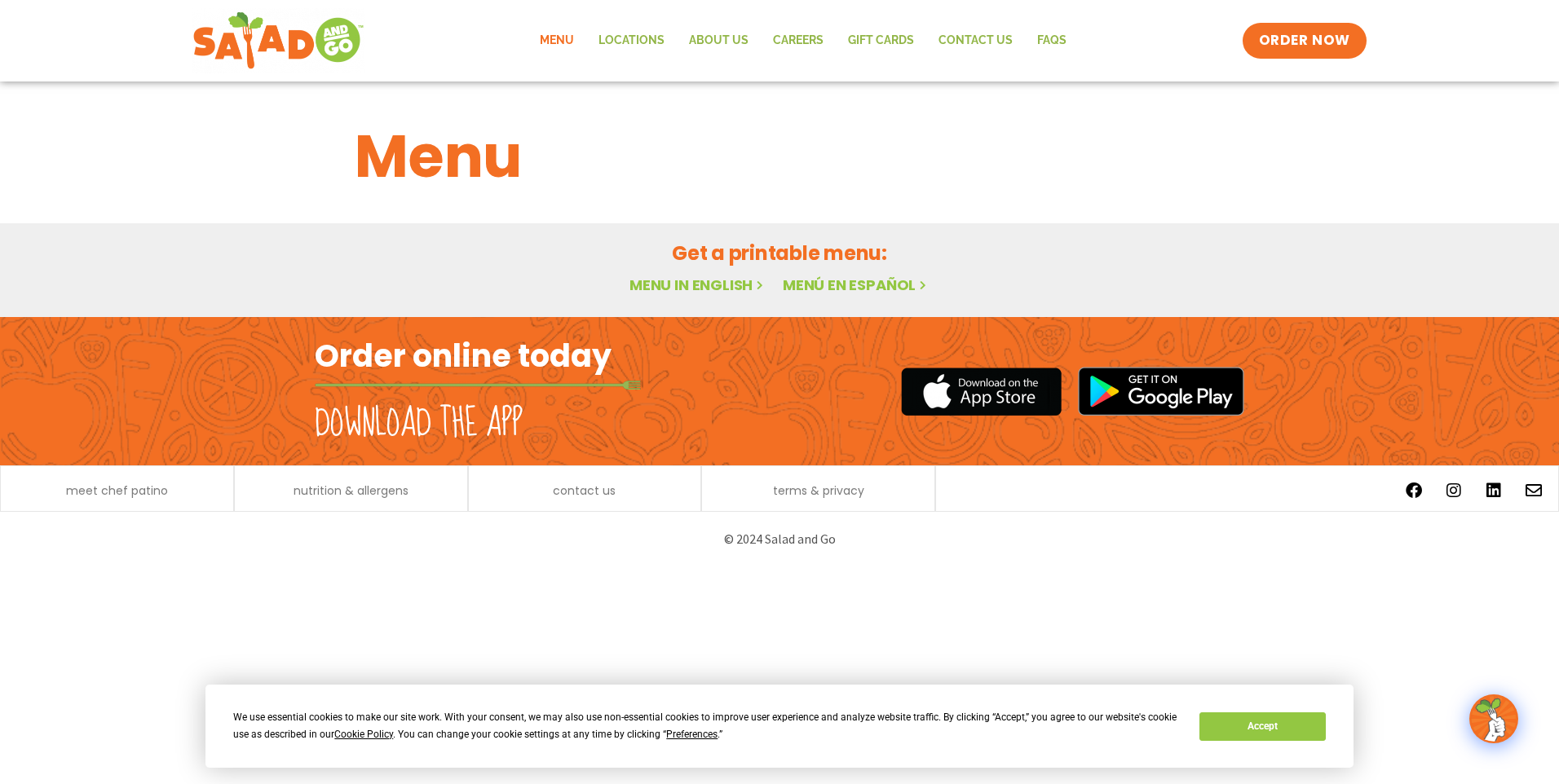 click on "Menu" 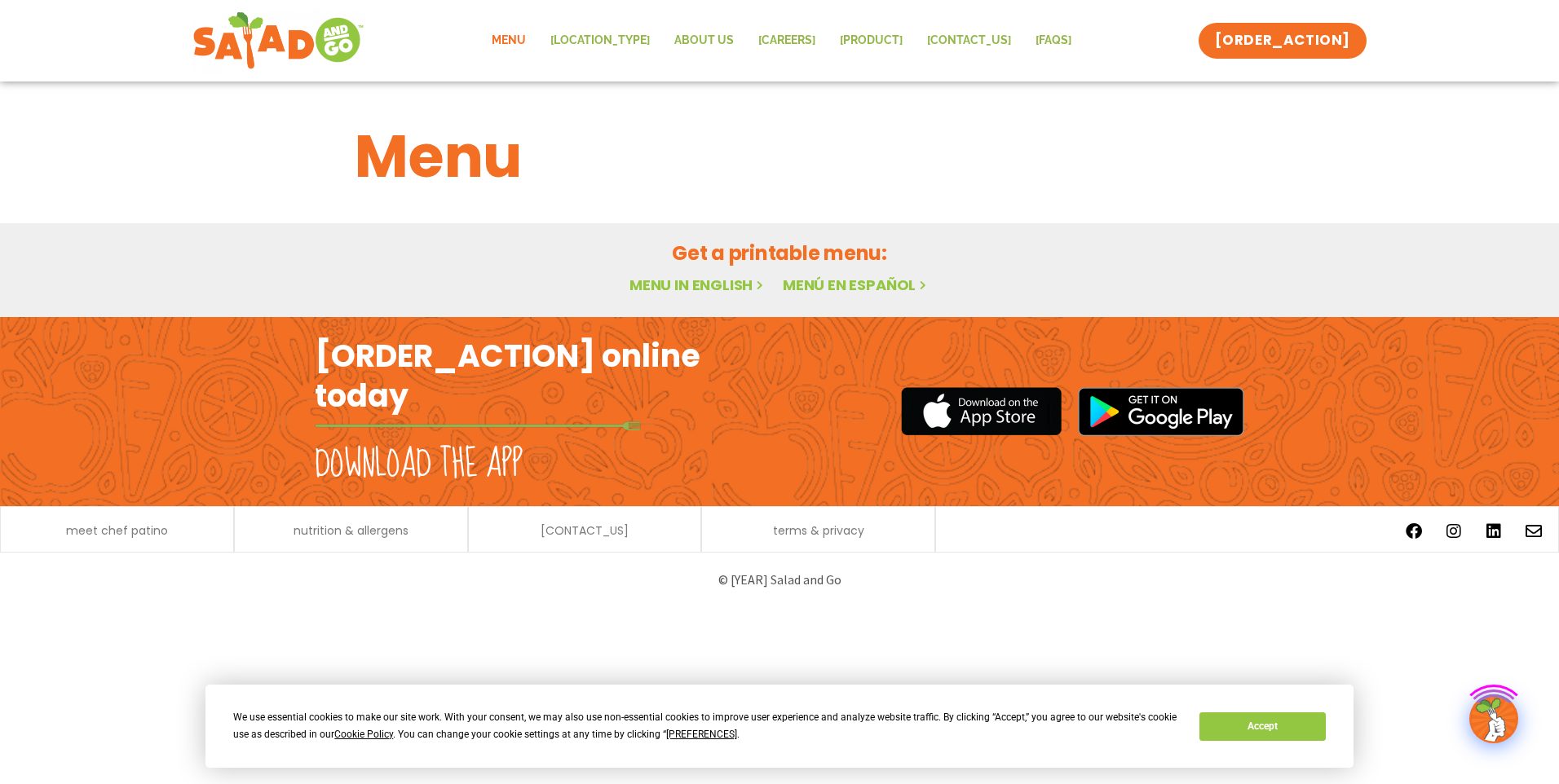 scroll, scrollTop: 0, scrollLeft: 0, axis: both 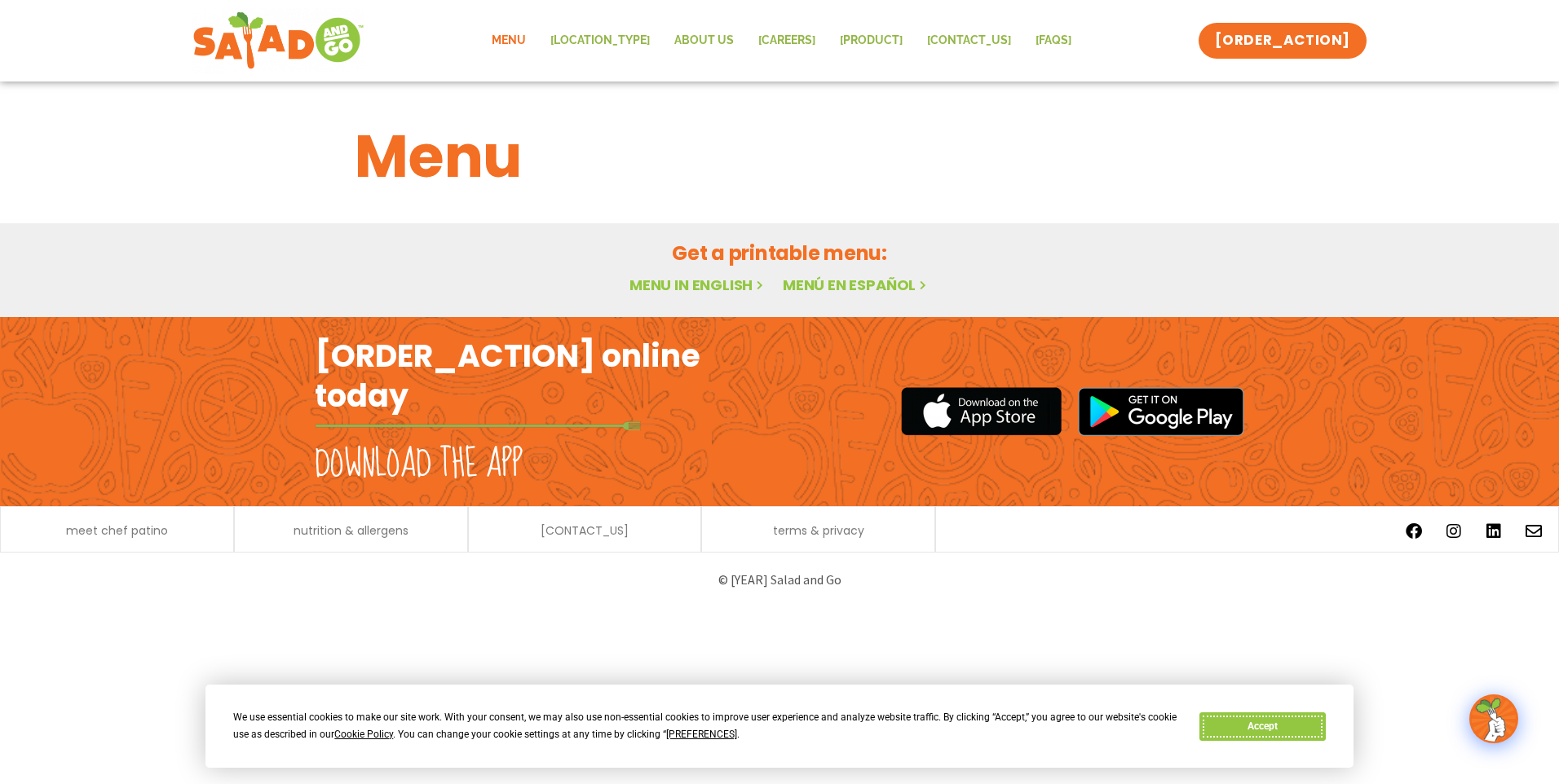 click on "Accept" at bounding box center [1262, 726] 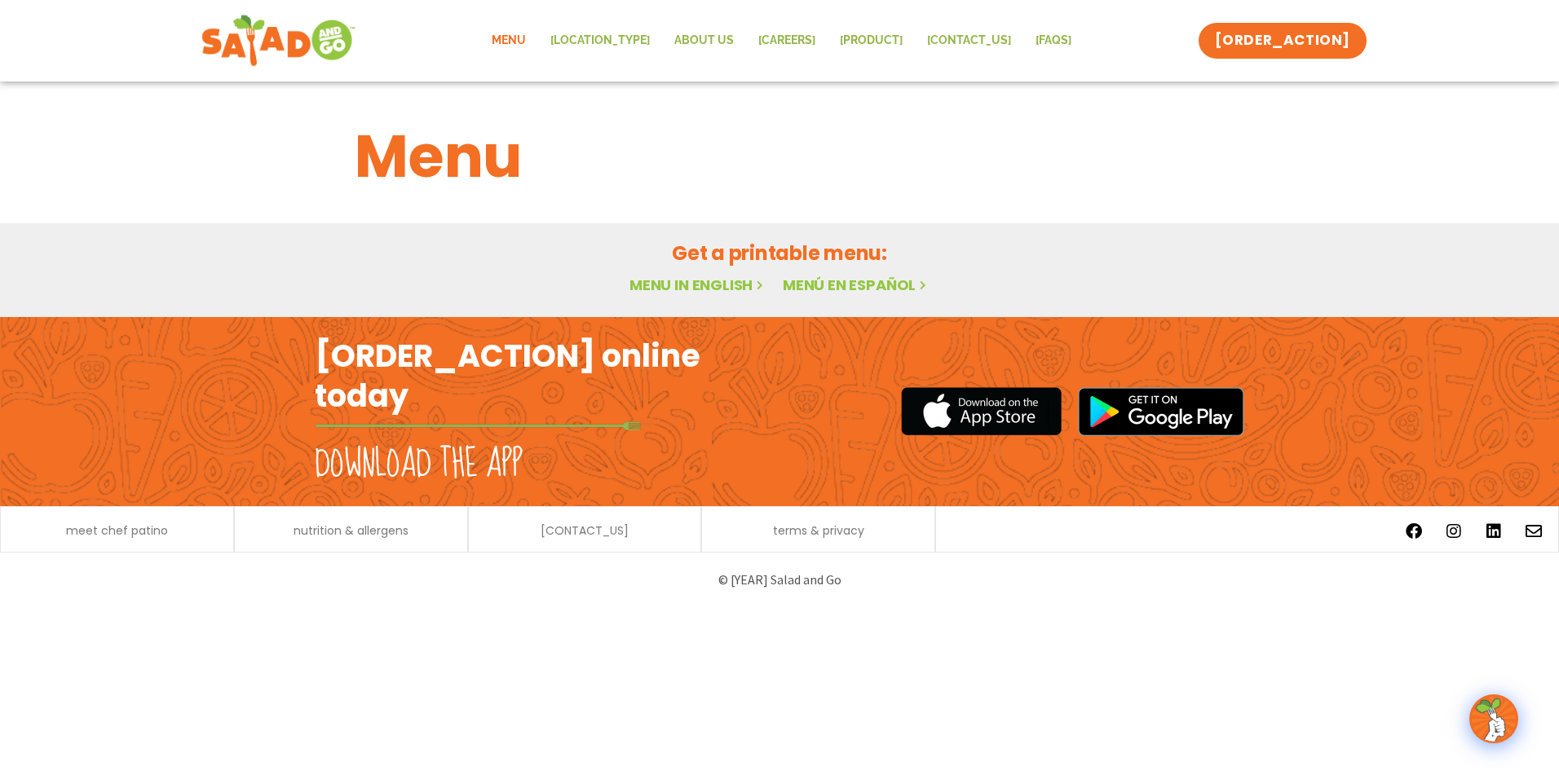 click at bounding box center [278, 41] 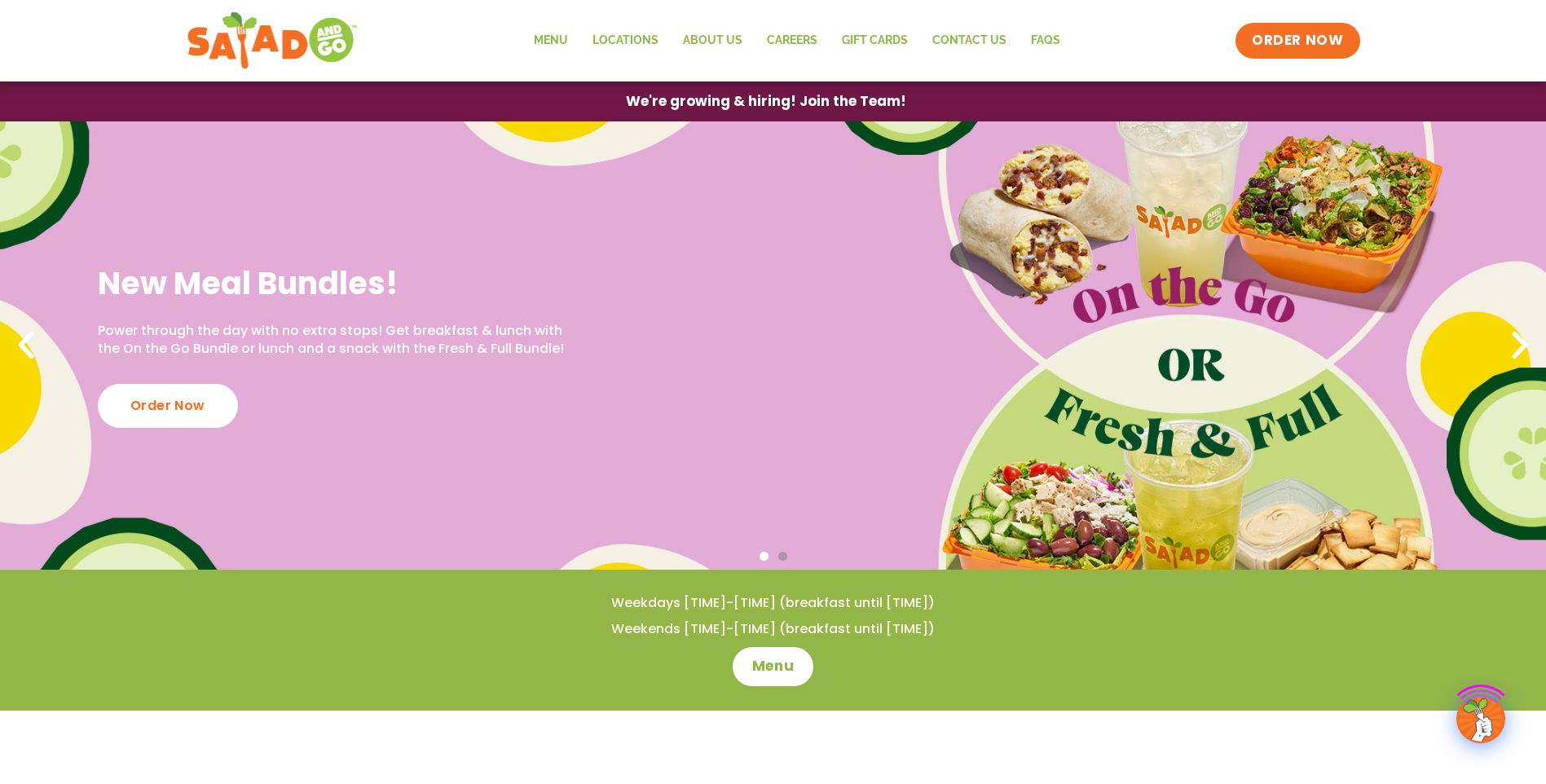 scroll, scrollTop: 0, scrollLeft: 0, axis: both 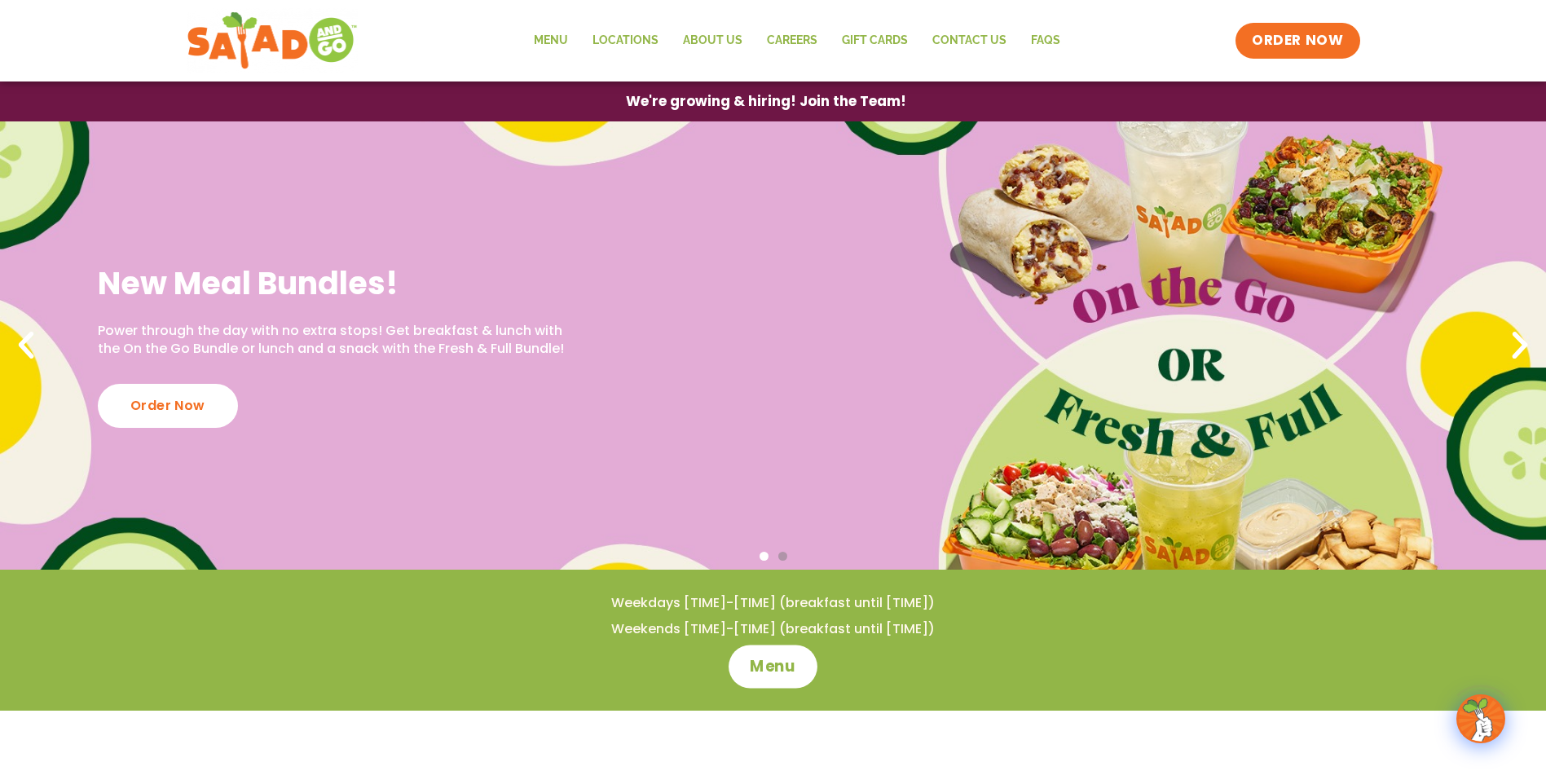 click on "Menu" at bounding box center (773, 666) 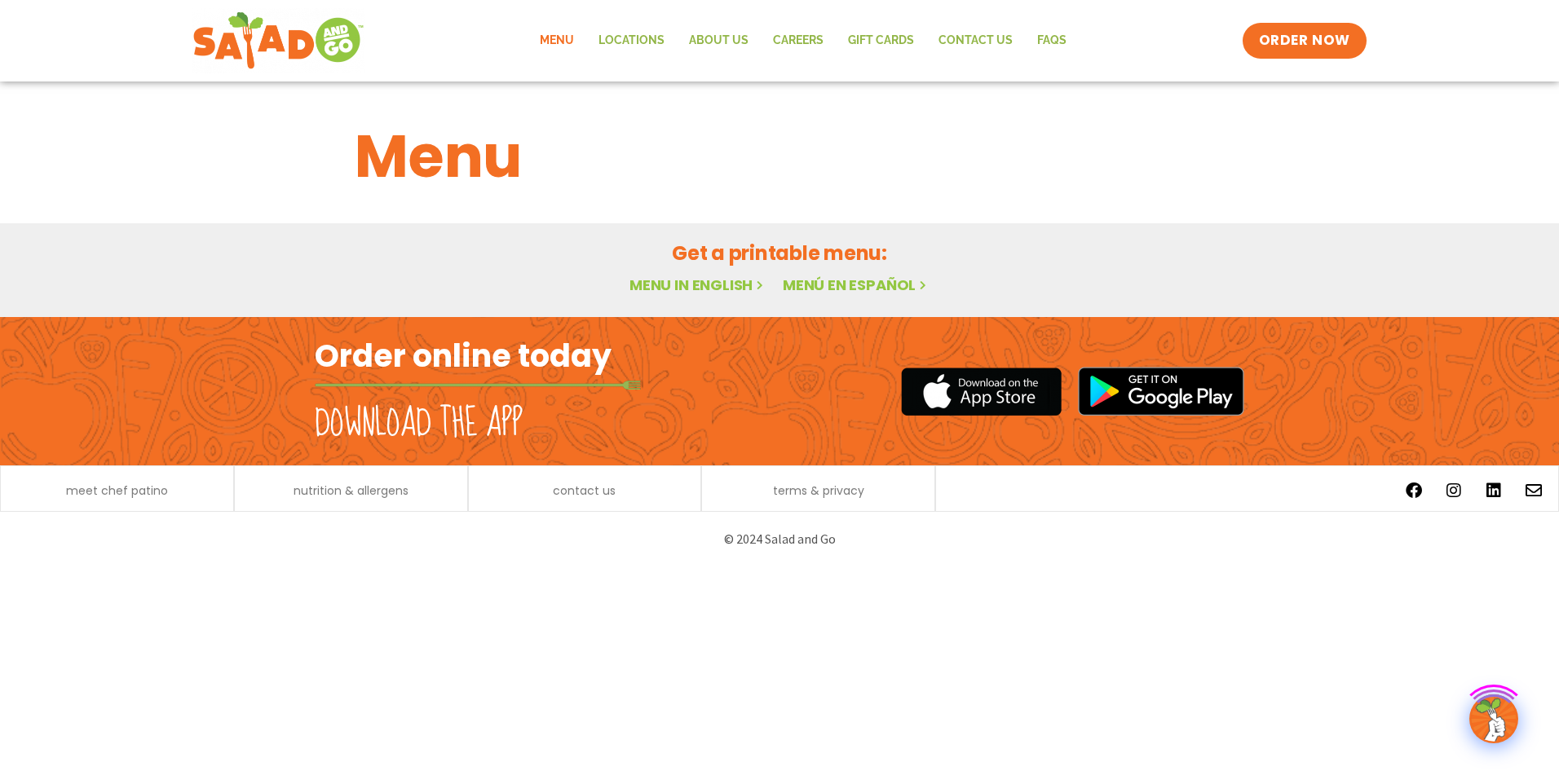 scroll, scrollTop: 0, scrollLeft: 0, axis: both 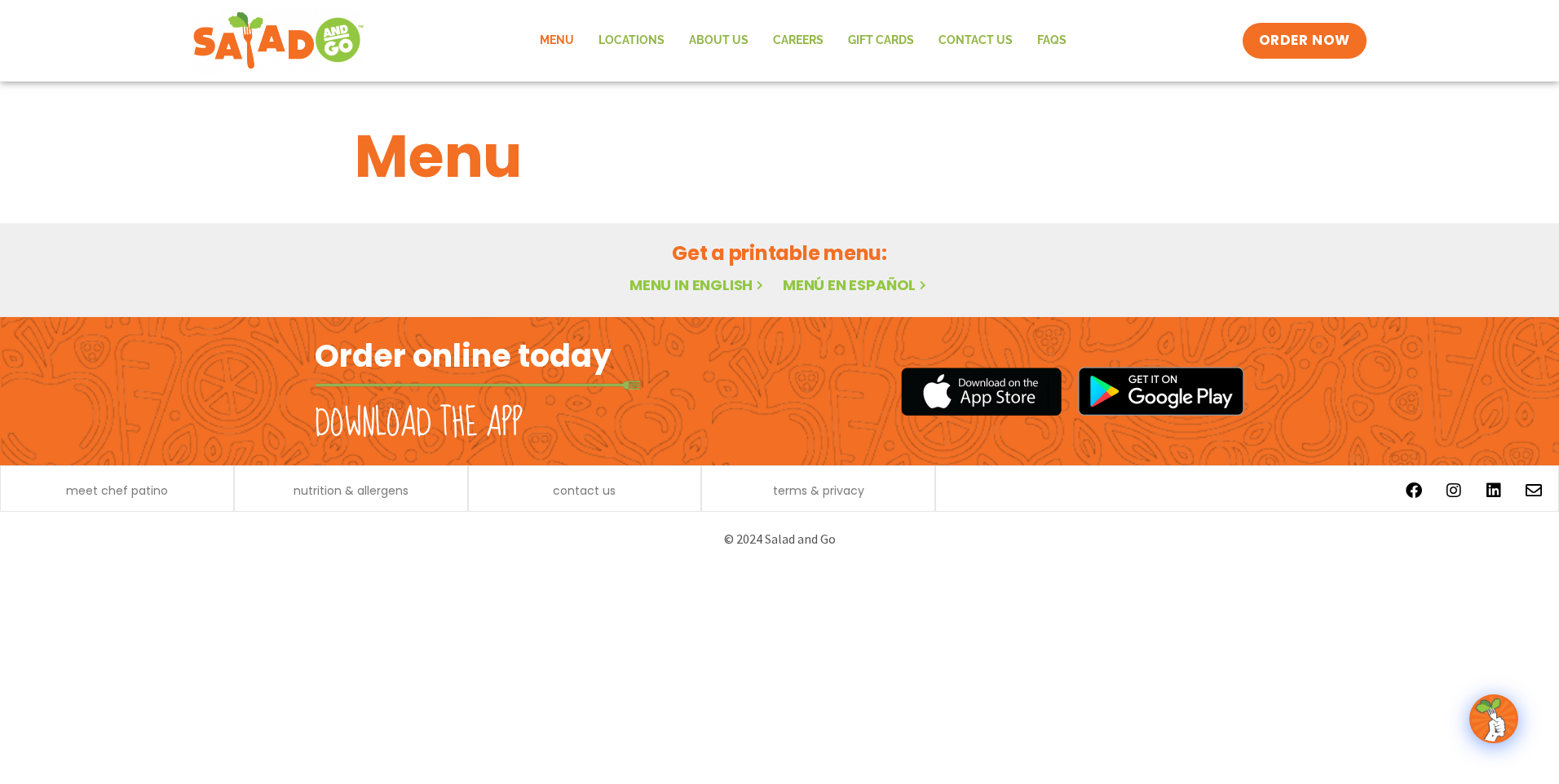click on "Menu in English" at bounding box center (698, 284) 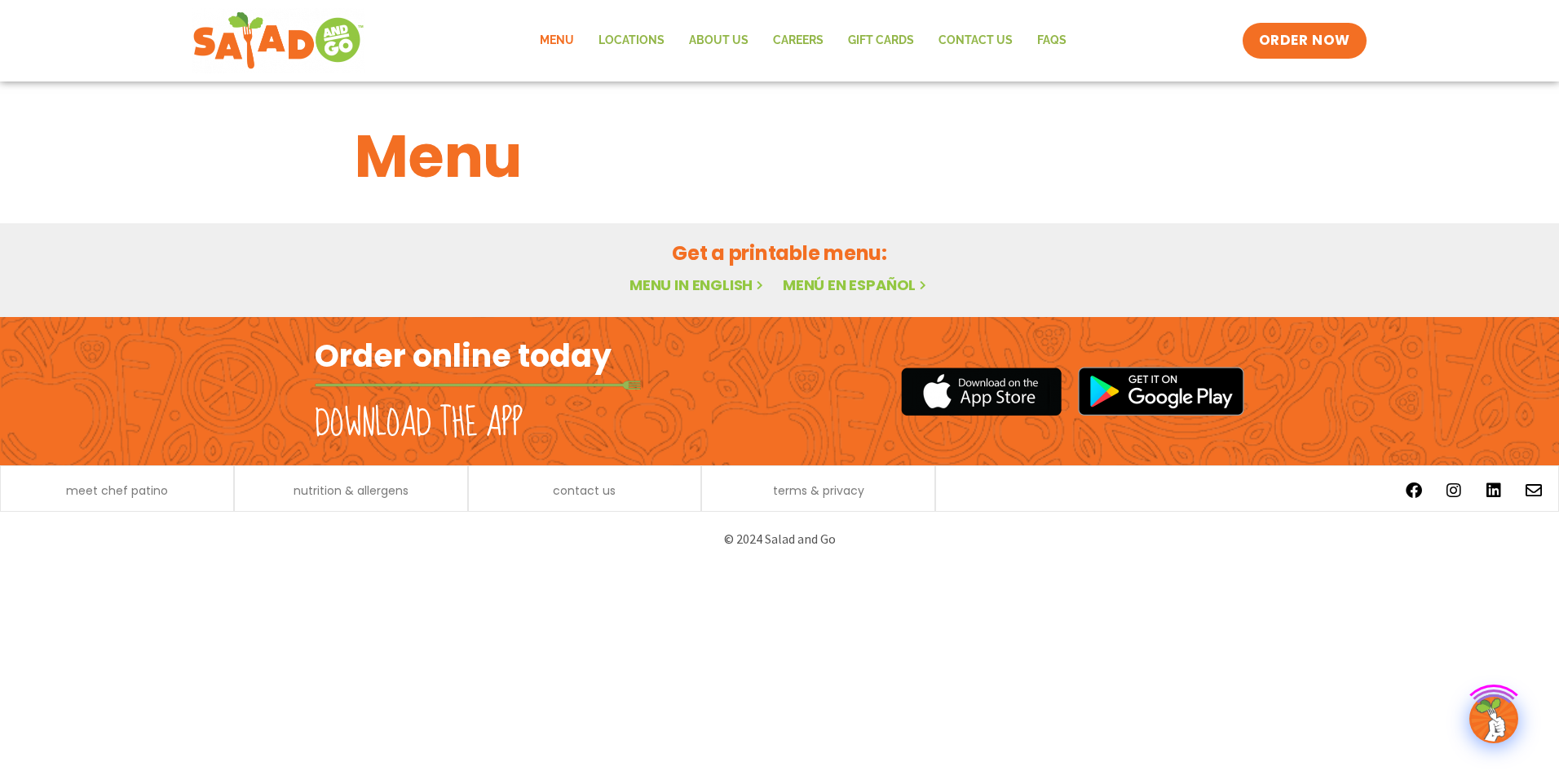 scroll, scrollTop: 0, scrollLeft: 0, axis: both 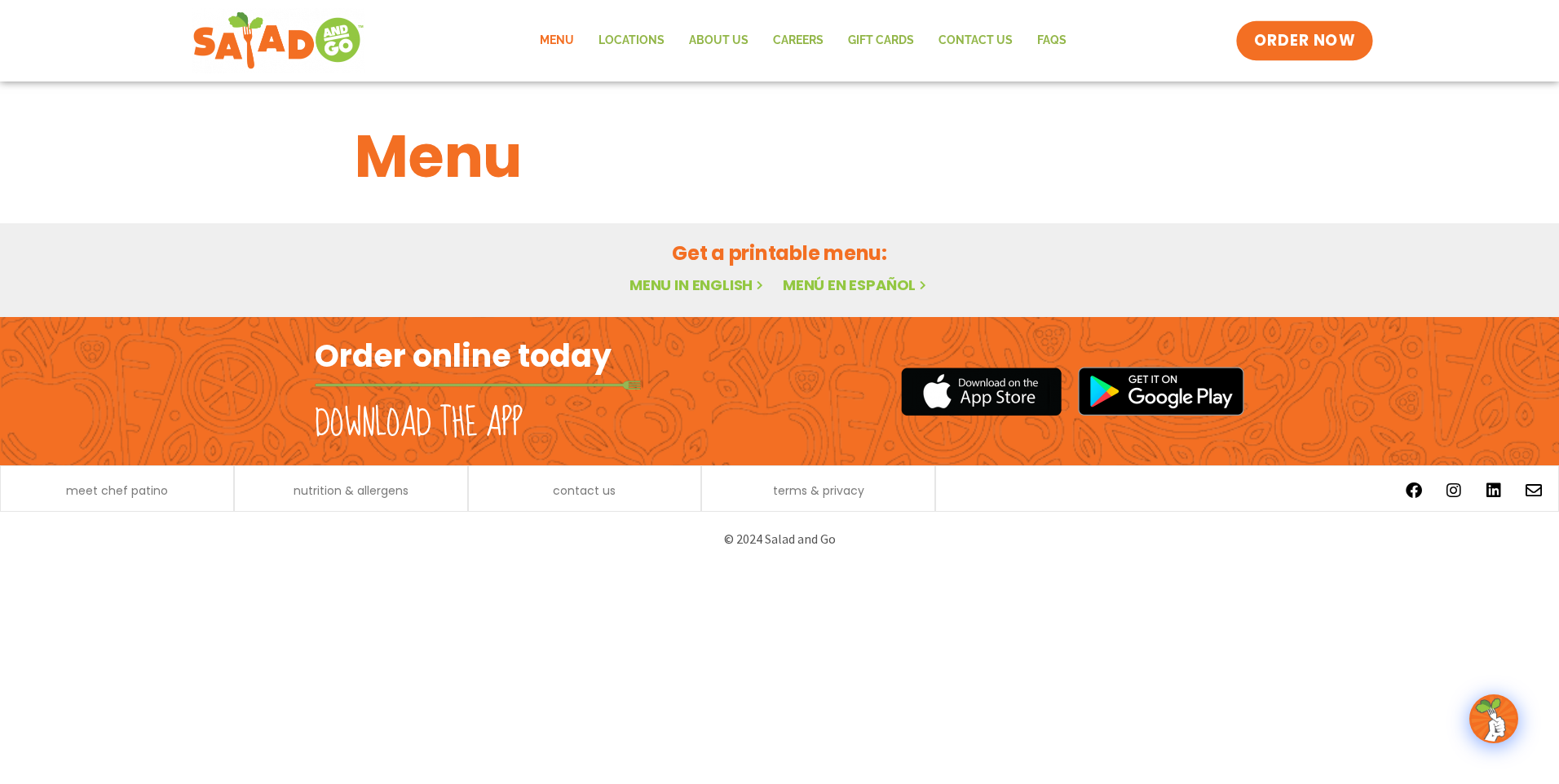 click on "ORDER NOW" at bounding box center [1305, 41] 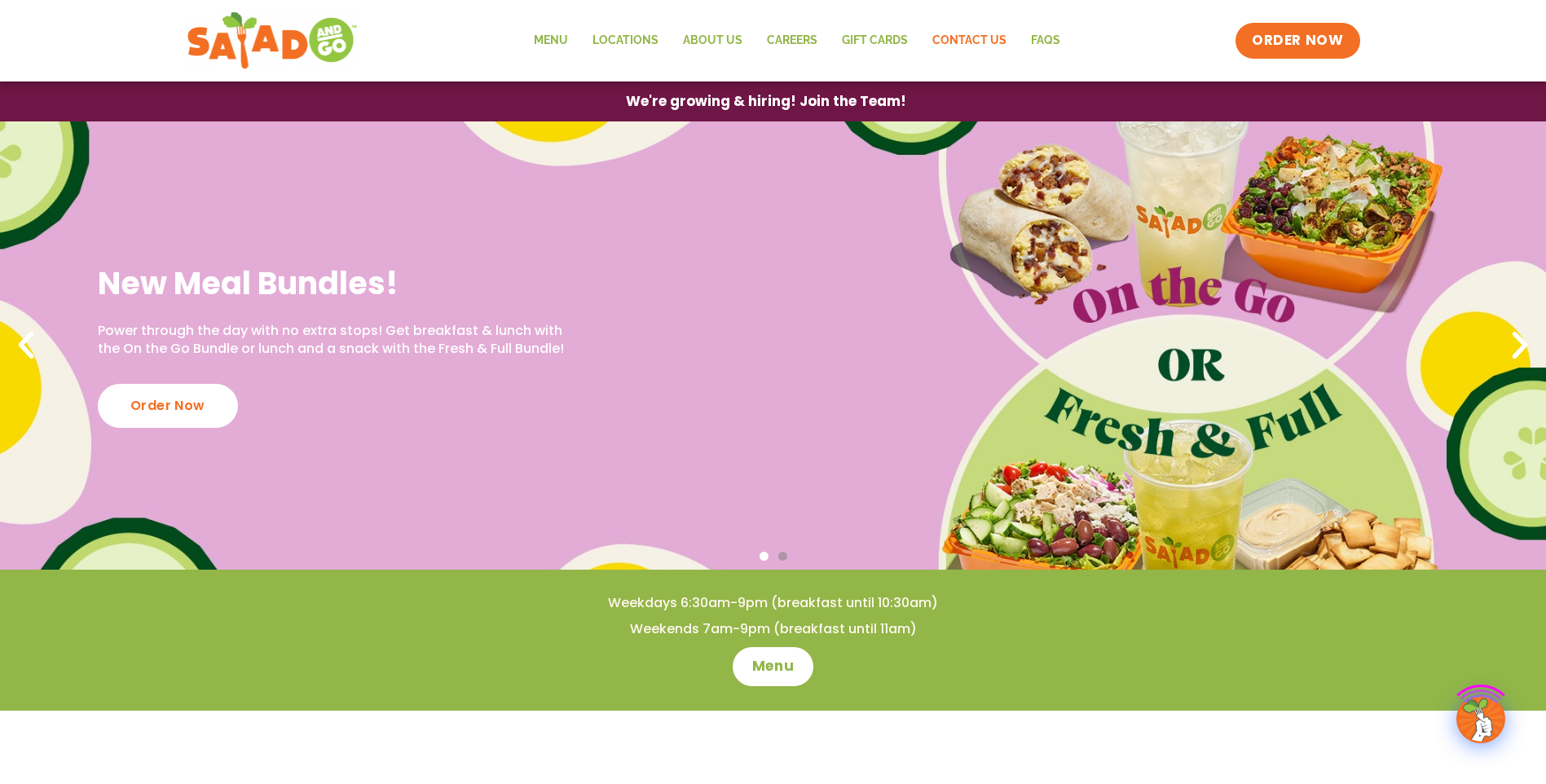 scroll, scrollTop: 0, scrollLeft: 0, axis: both 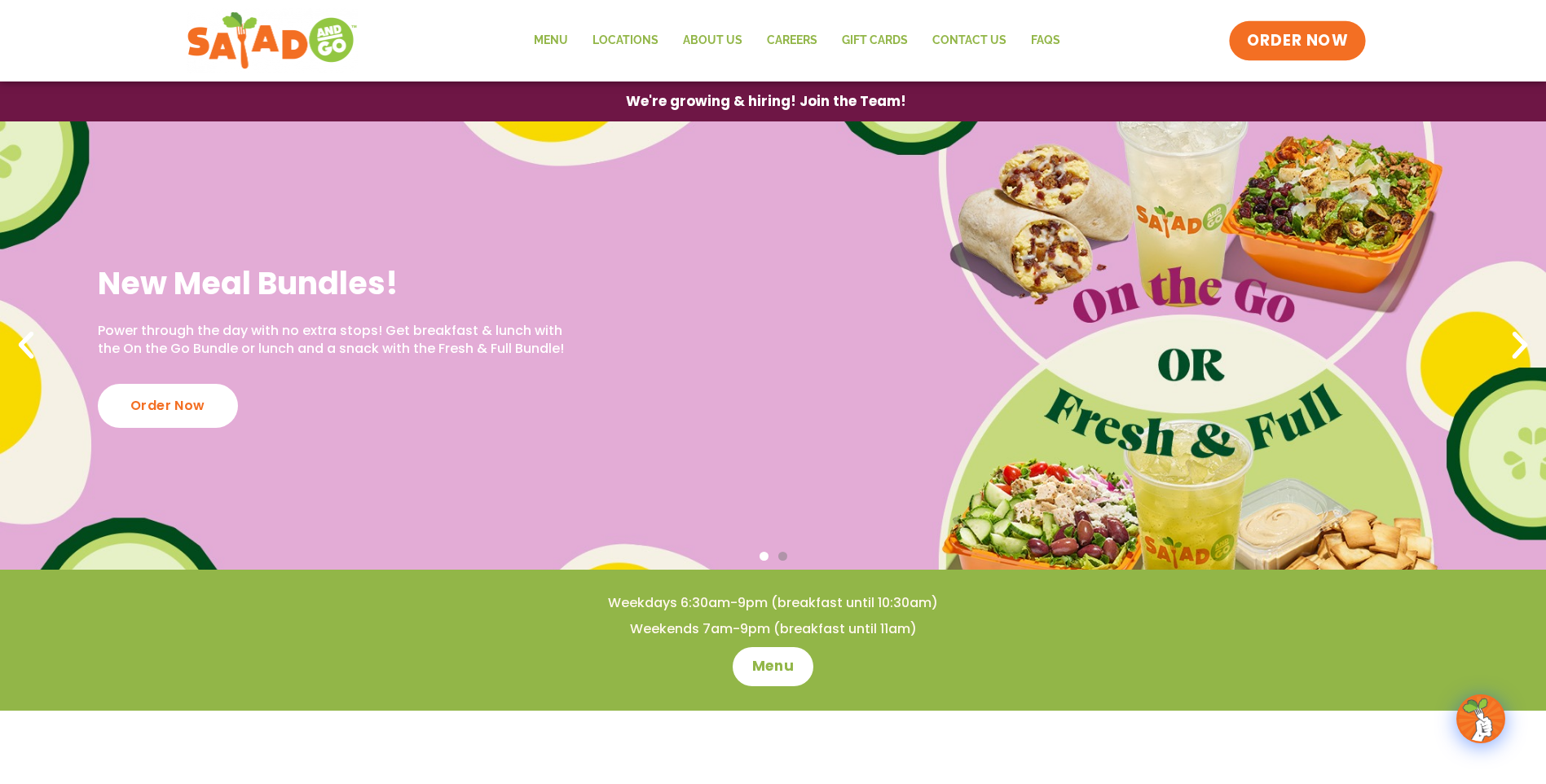 click on "ORDER NOW" at bounding box center (1297, 41) 